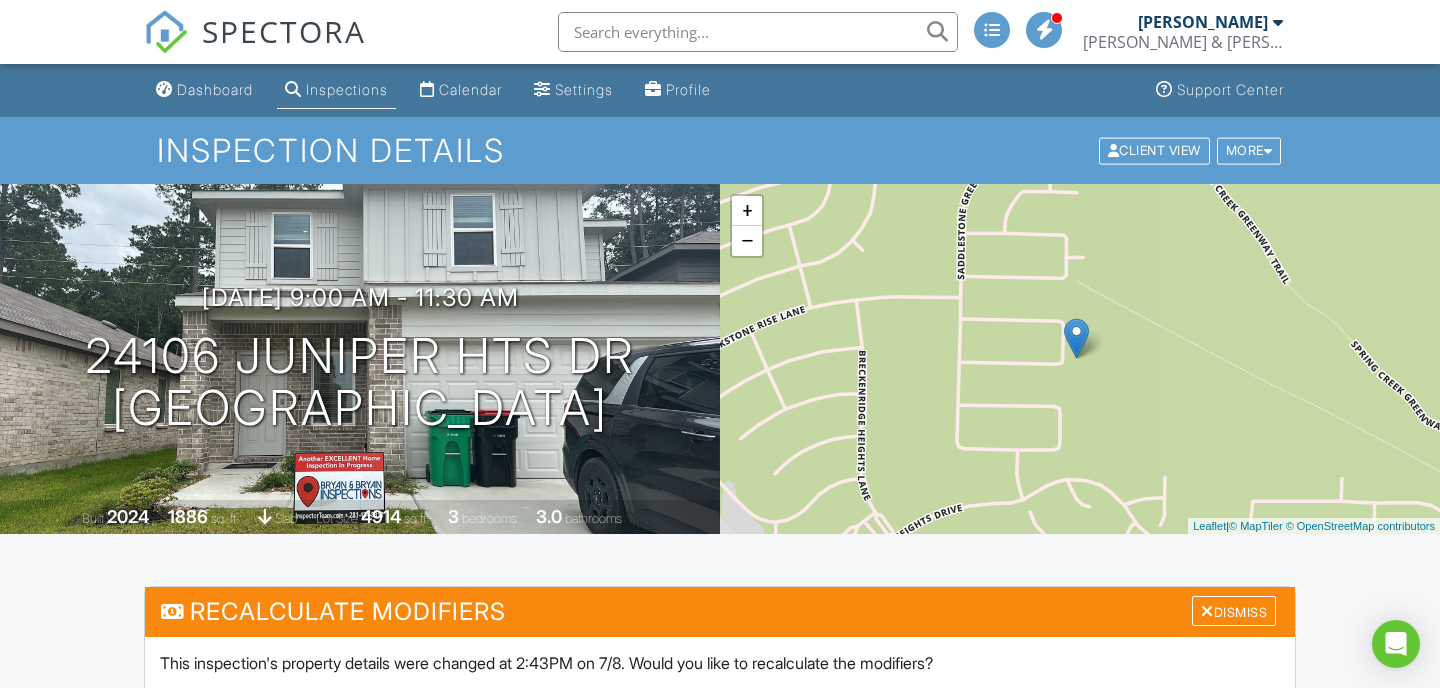 scroll, scrollTop: 234, scrollLeft: 0, axis: vertical 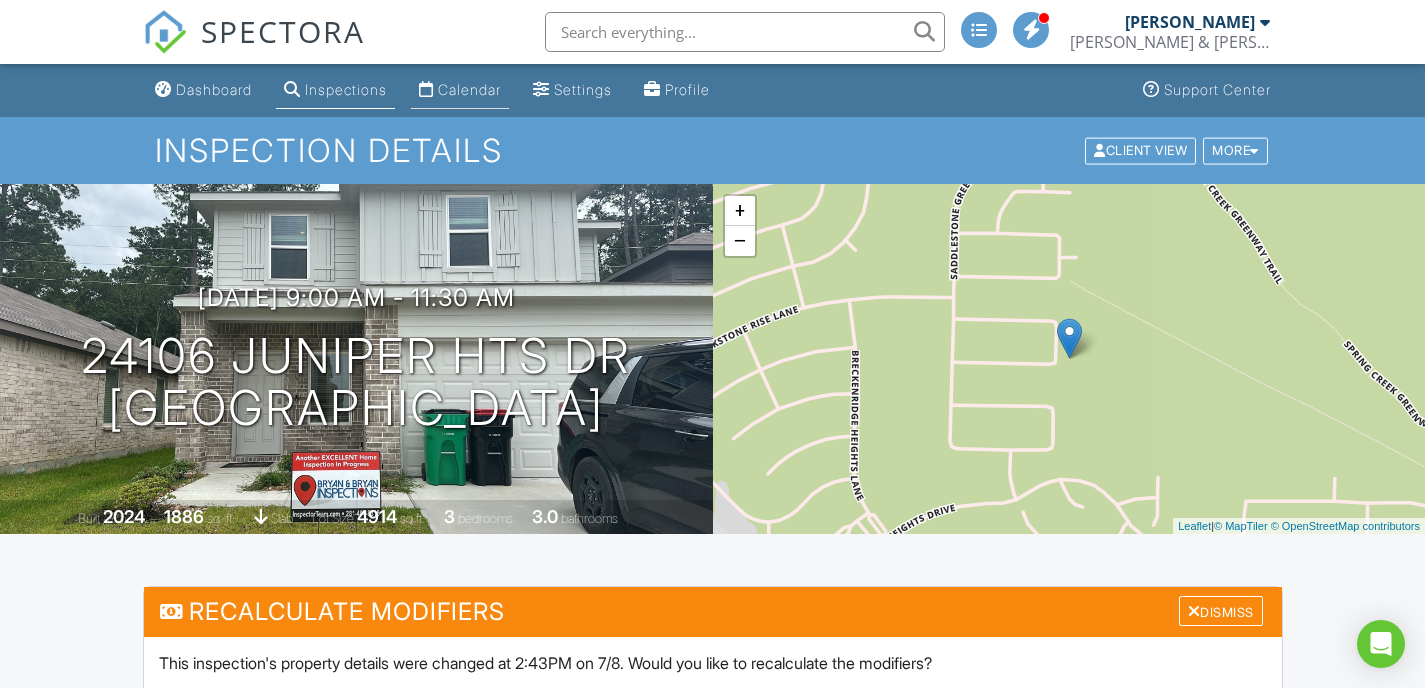 click on "Calendar" at bounding box center (469, 89) 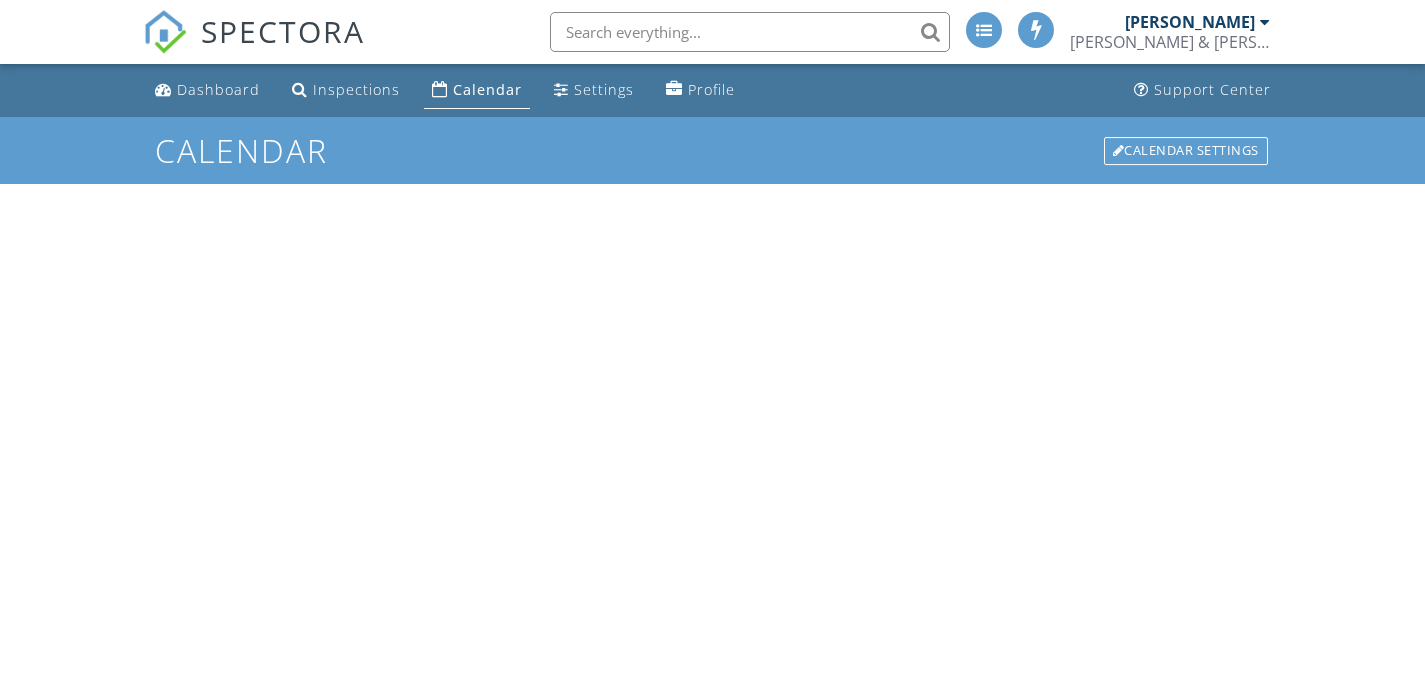scroll, scrollTop: 0, scrollLeft: 0, axis: both 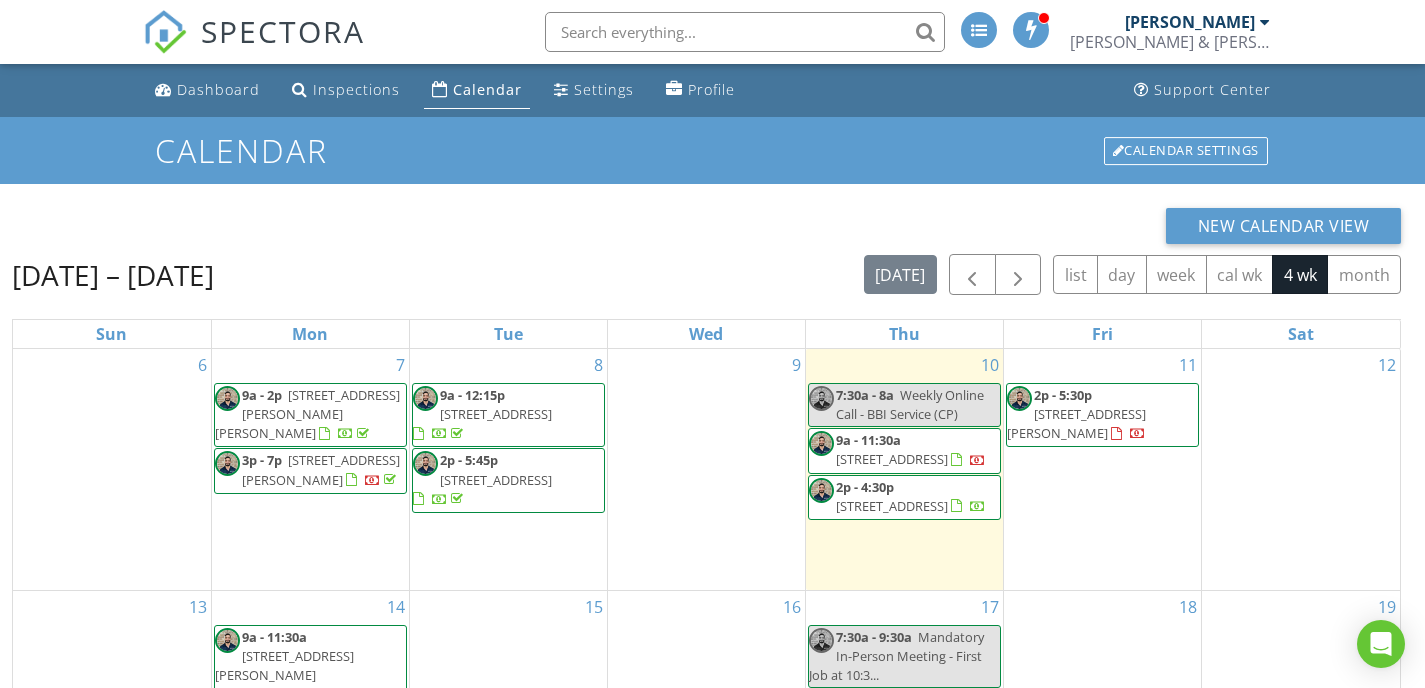 click on "[STREET_ADDRESS]" at bounding box center [892, 459] 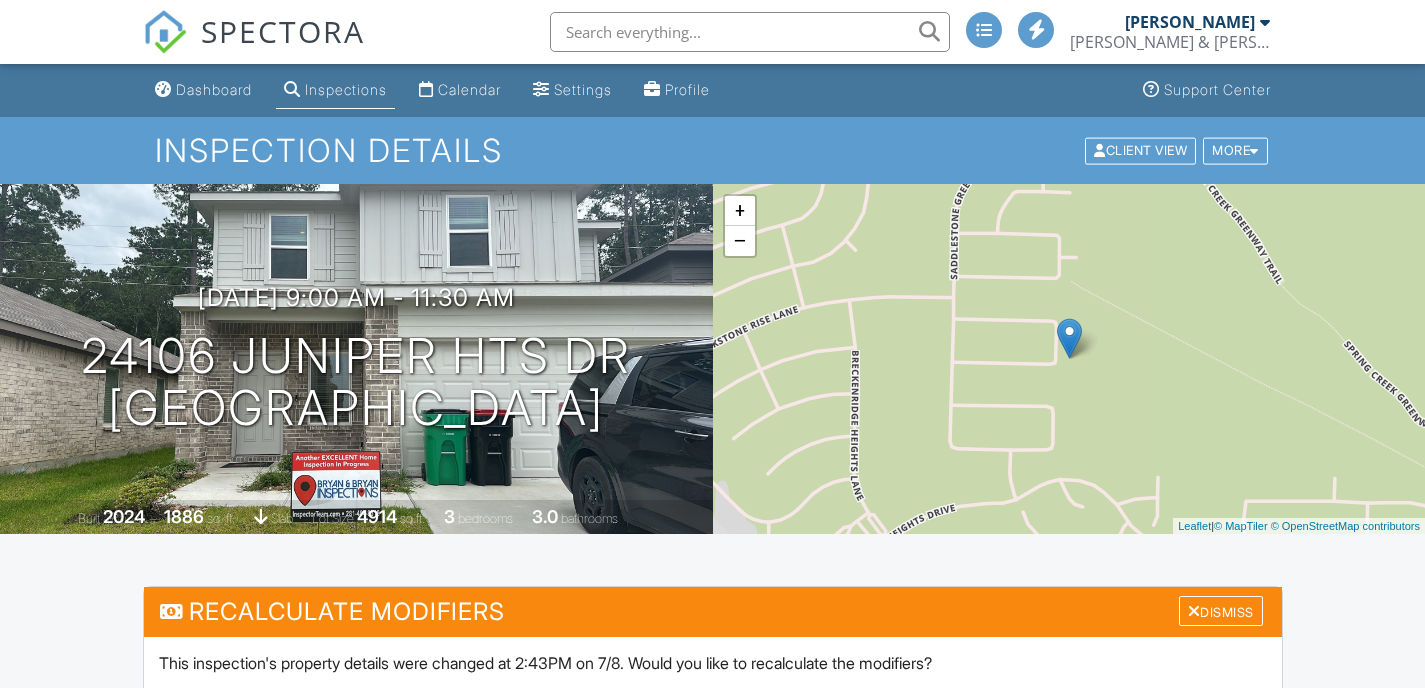 scroll, scrollTop: 0, scrollLeft: 0, axis: both 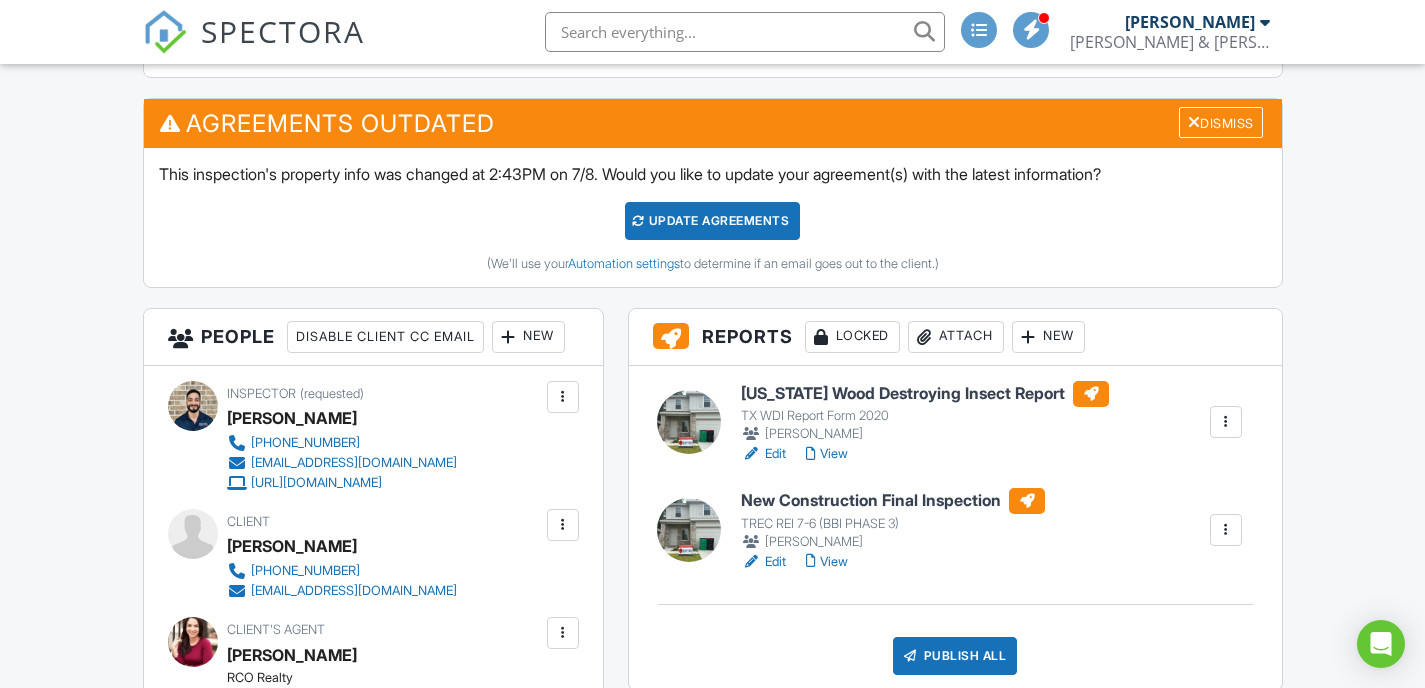 click on "View" at bounding box center (827, 562) 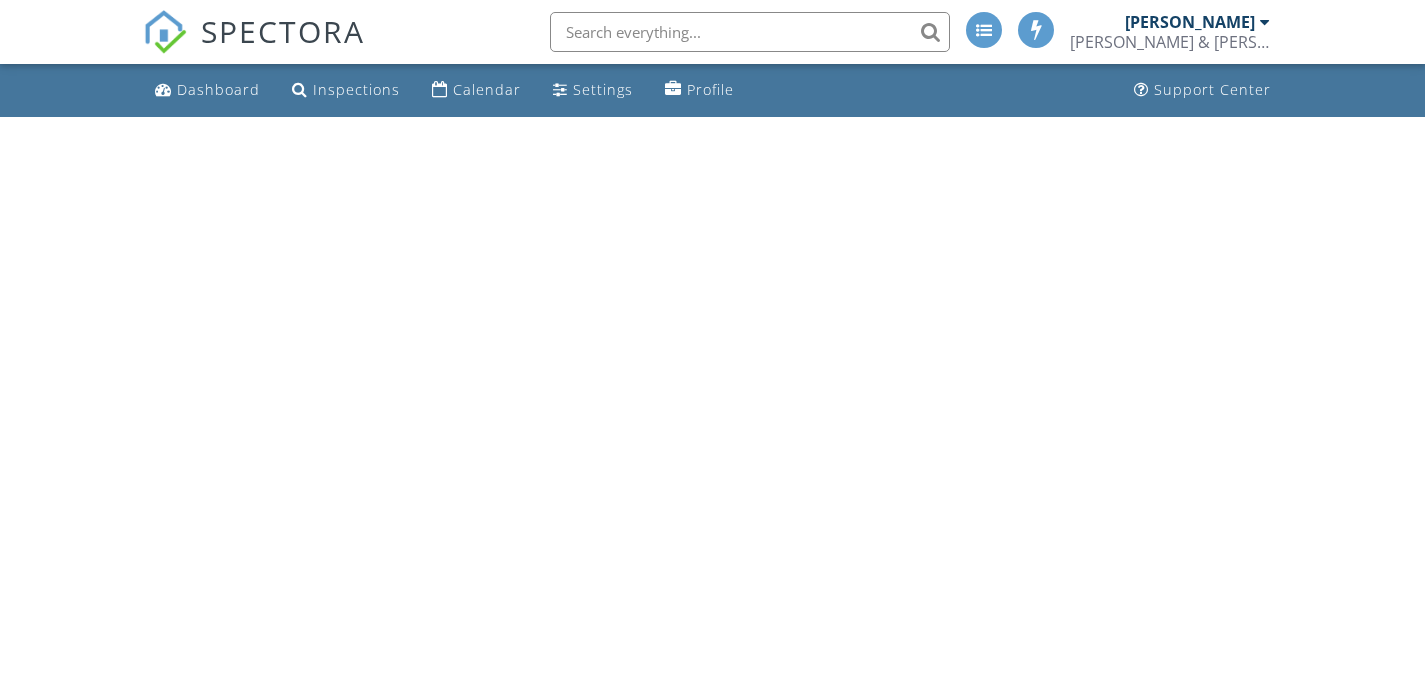 scroll, scrollTop: 0, scrollLeft: 0, axis: both 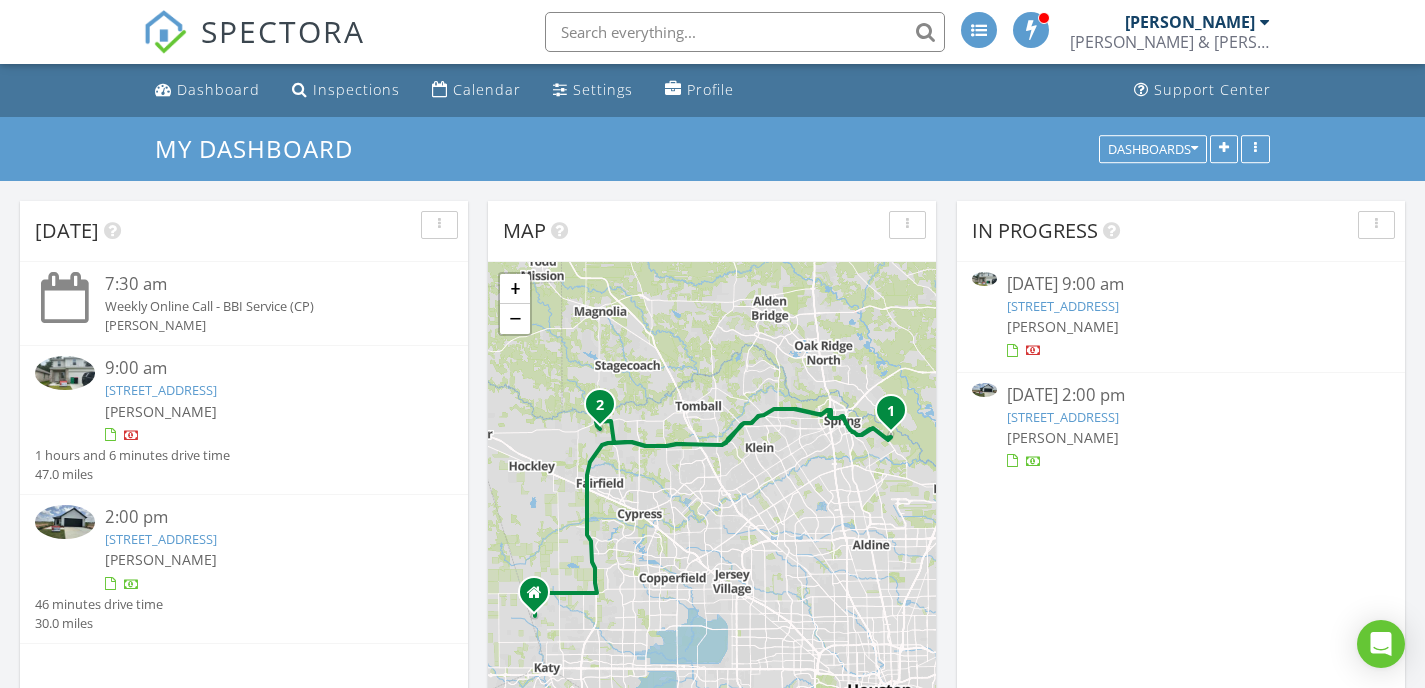 click on "20923 Carob Tree Lane , Tomball, TX 77377" at bounding box center [161, 539] 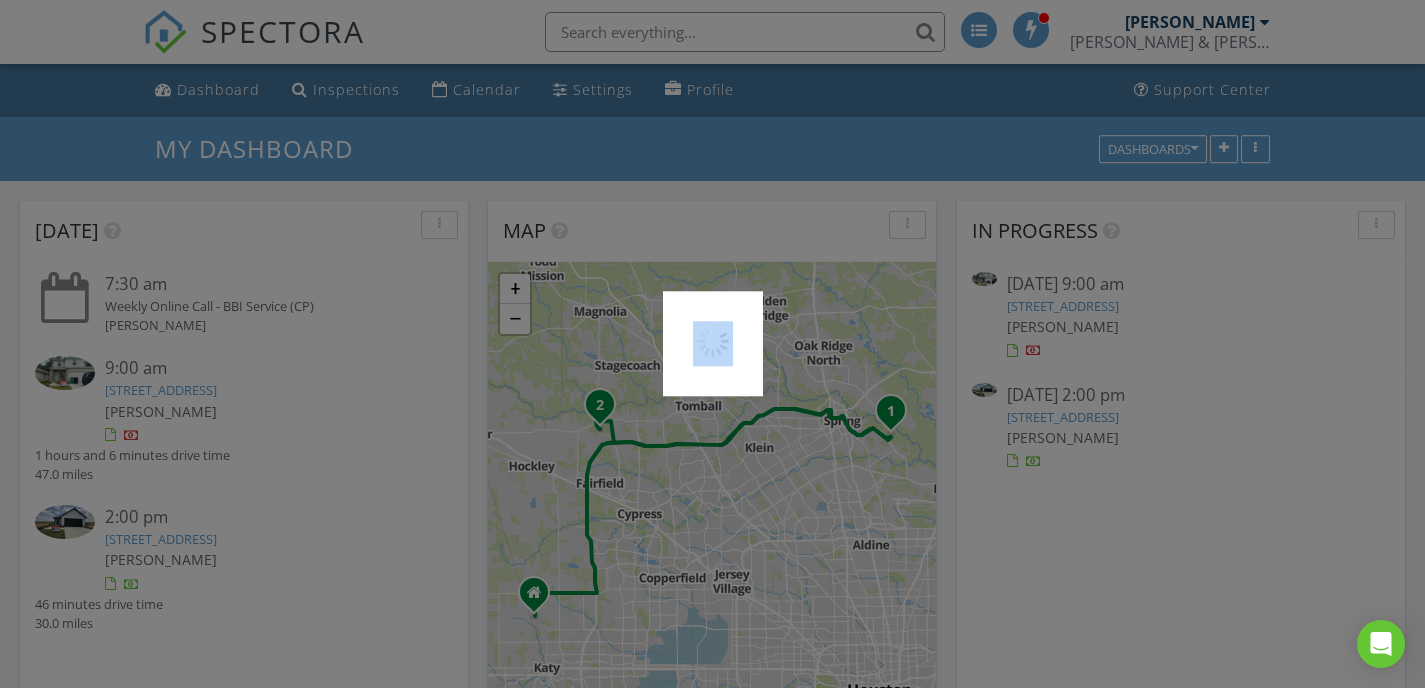 click at bounding box center [712, 344] 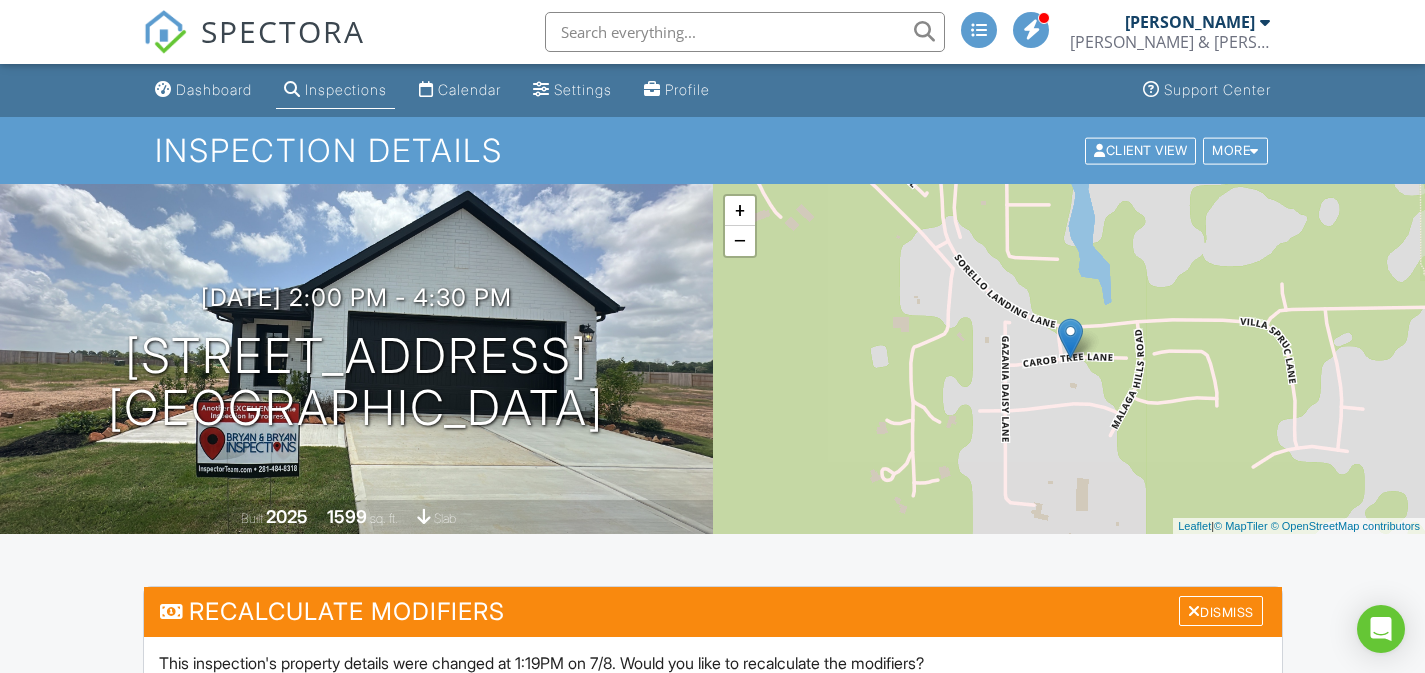 scroll, scrollTop: 0, scrollLeft: 0, axis: both 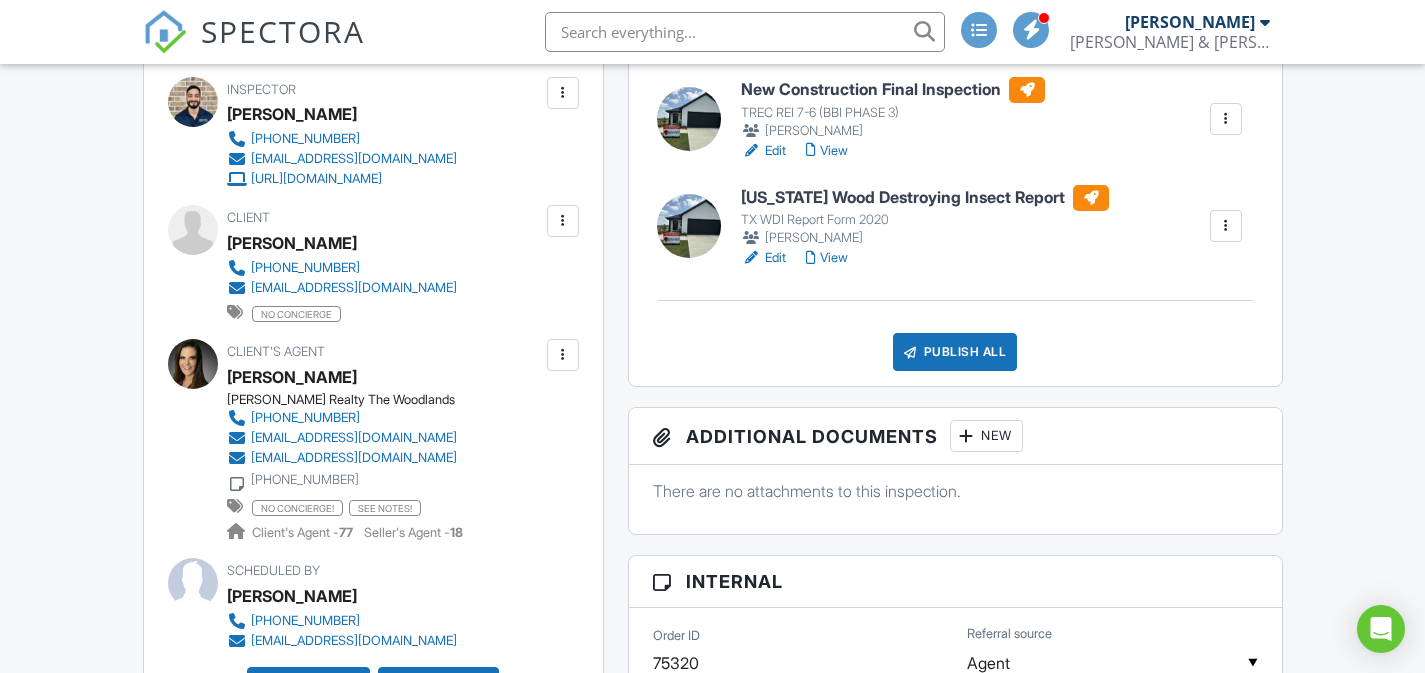 click on "SEE NOTES!" at bounding box center (385, 508) 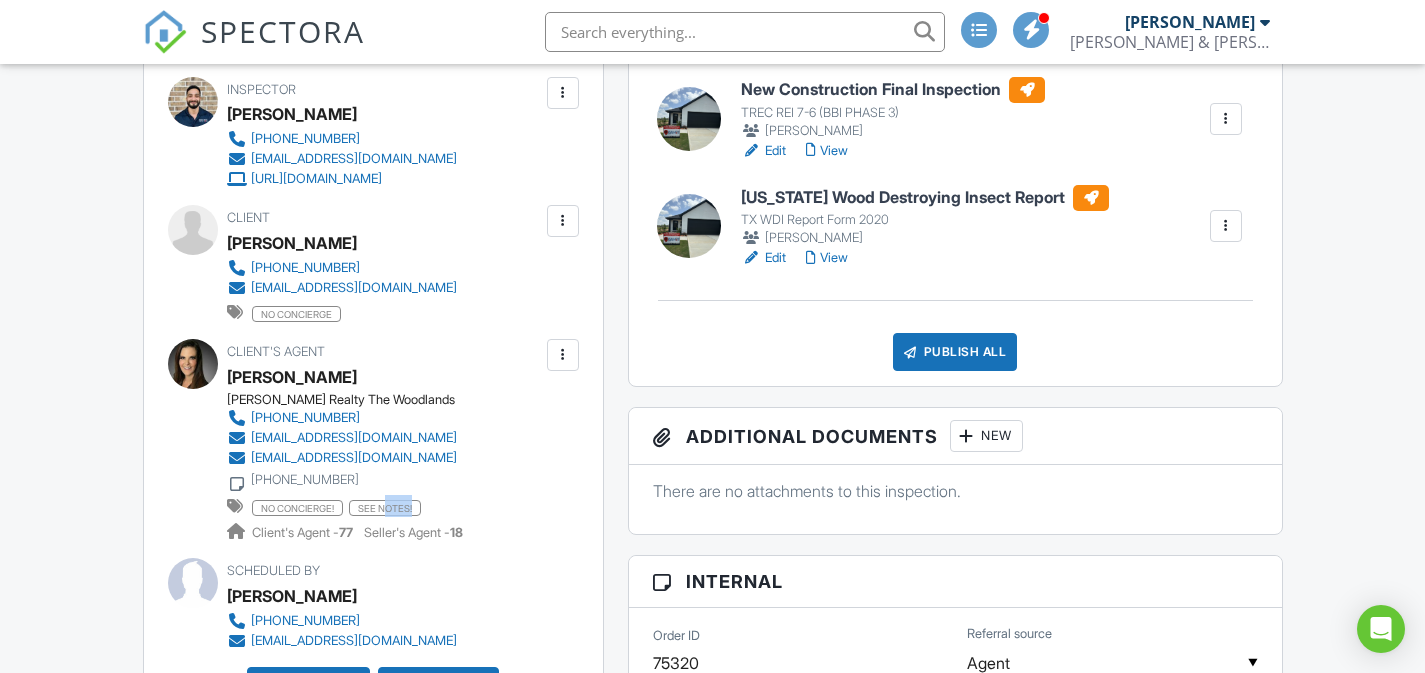 click on "SEE NOTES!" at bounding box center (385, 508) 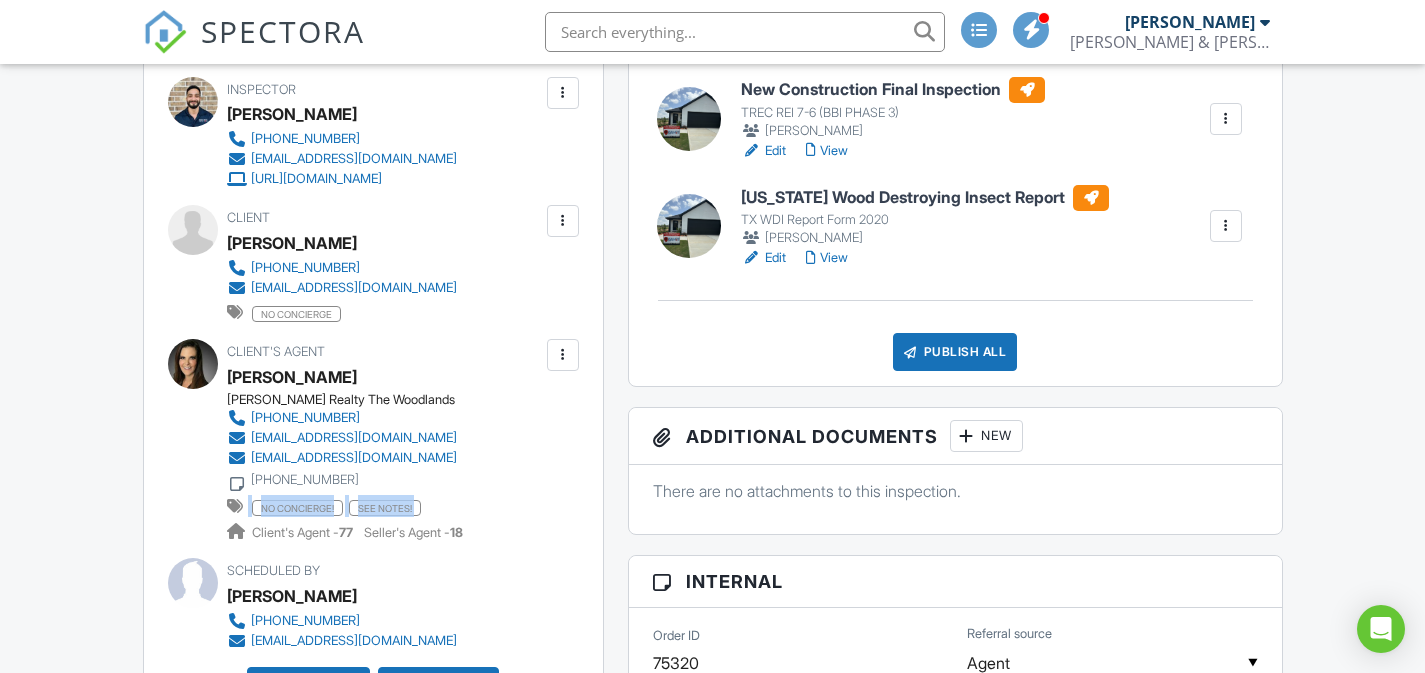 click on "SEE NOTES!" at bounding box center [385, 508] 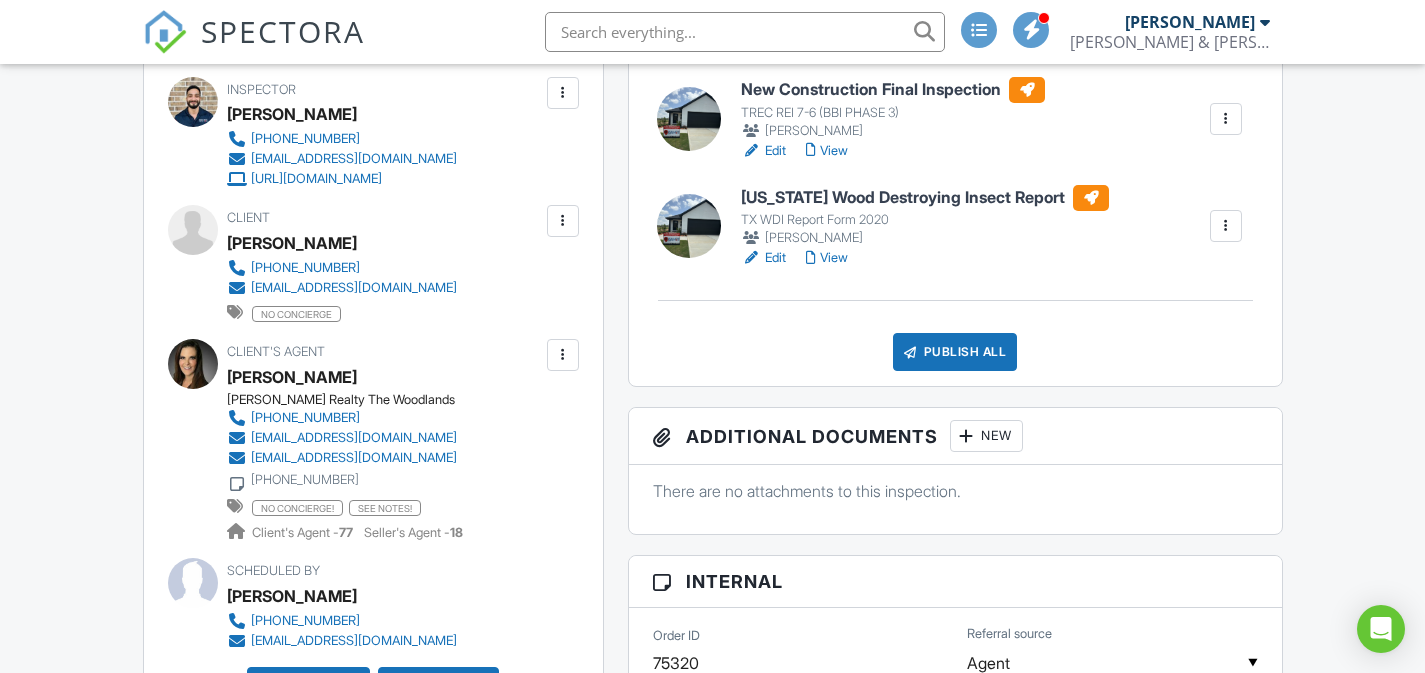 click on "Keller Williams Realty The Woodlands
713-449-8787
renaegibson@kw.com
renaegibson@kw.com
713-315-1672
NO CONCIERGE!
SEE NOTES!
Client's Agent -
77
Seller's Agent -
18" at bounding box center [350, 467] 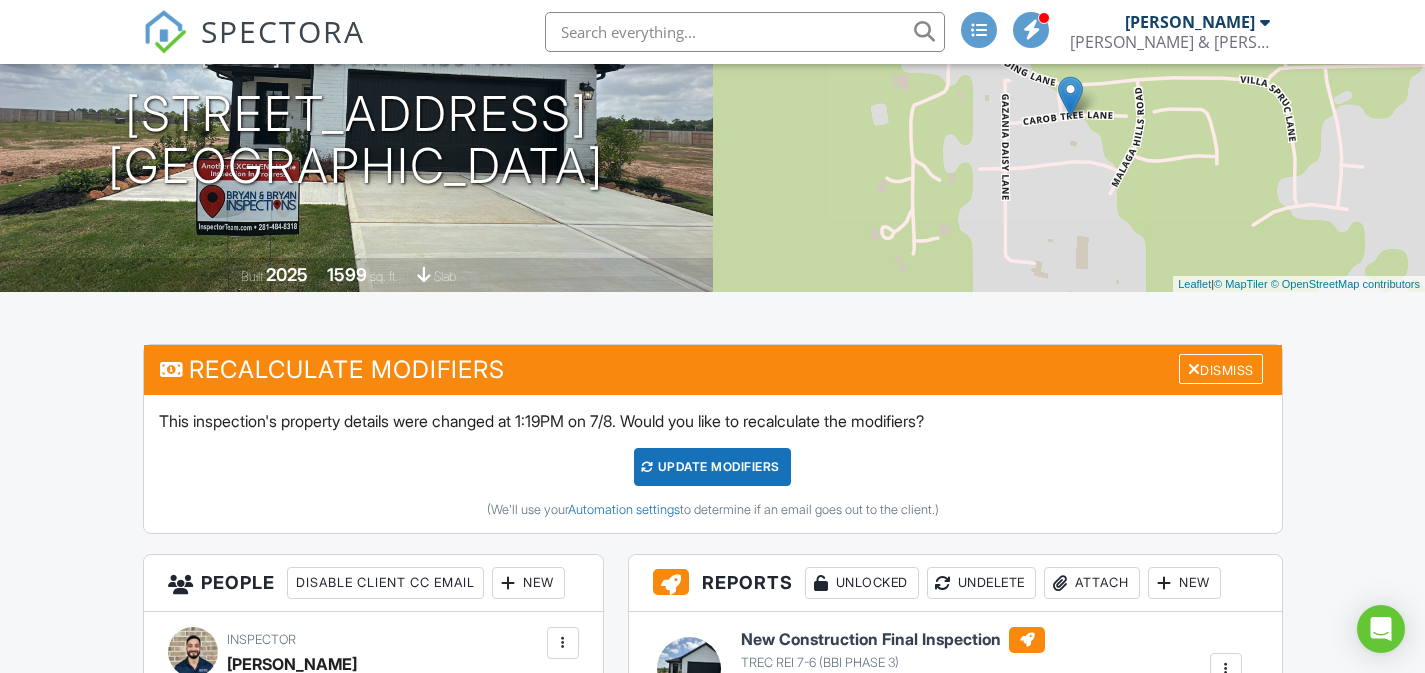 scroll, scrollTop: 675, scrollLeft: 0, axis: vertical 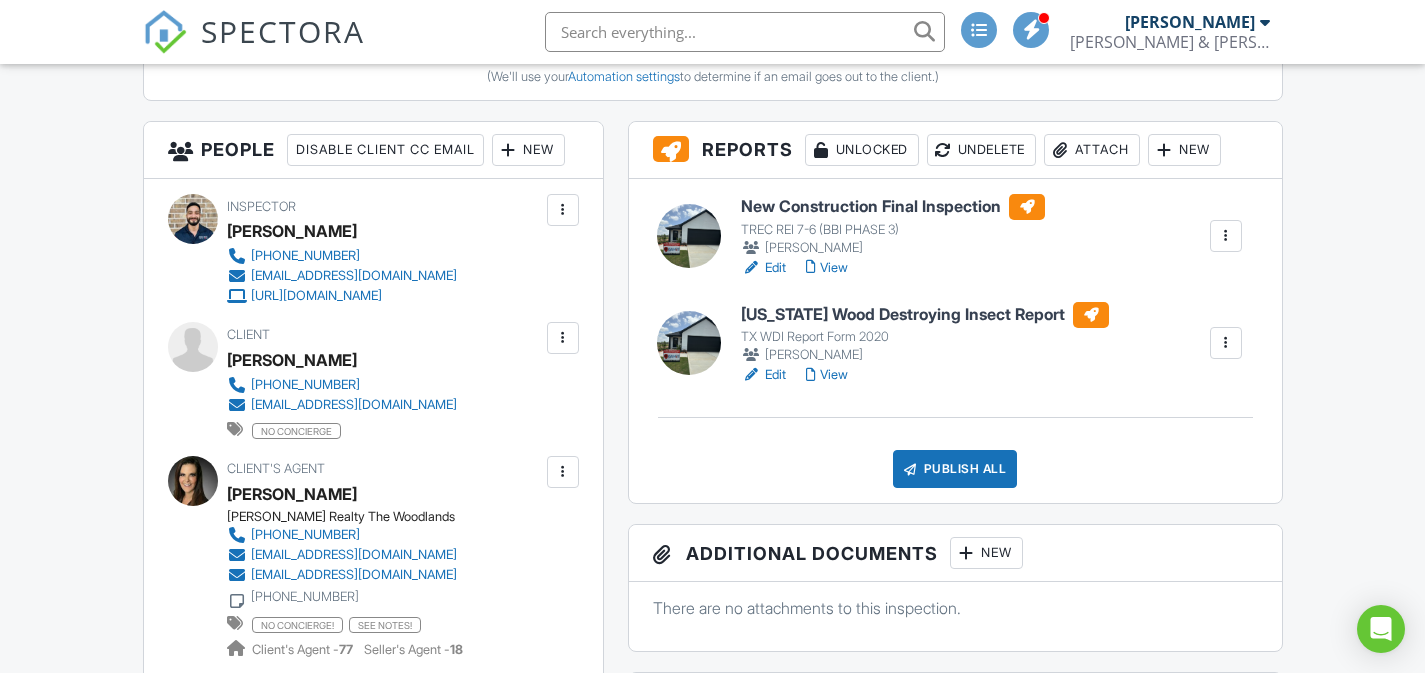 click on "View" at bounding box center (827, 268) 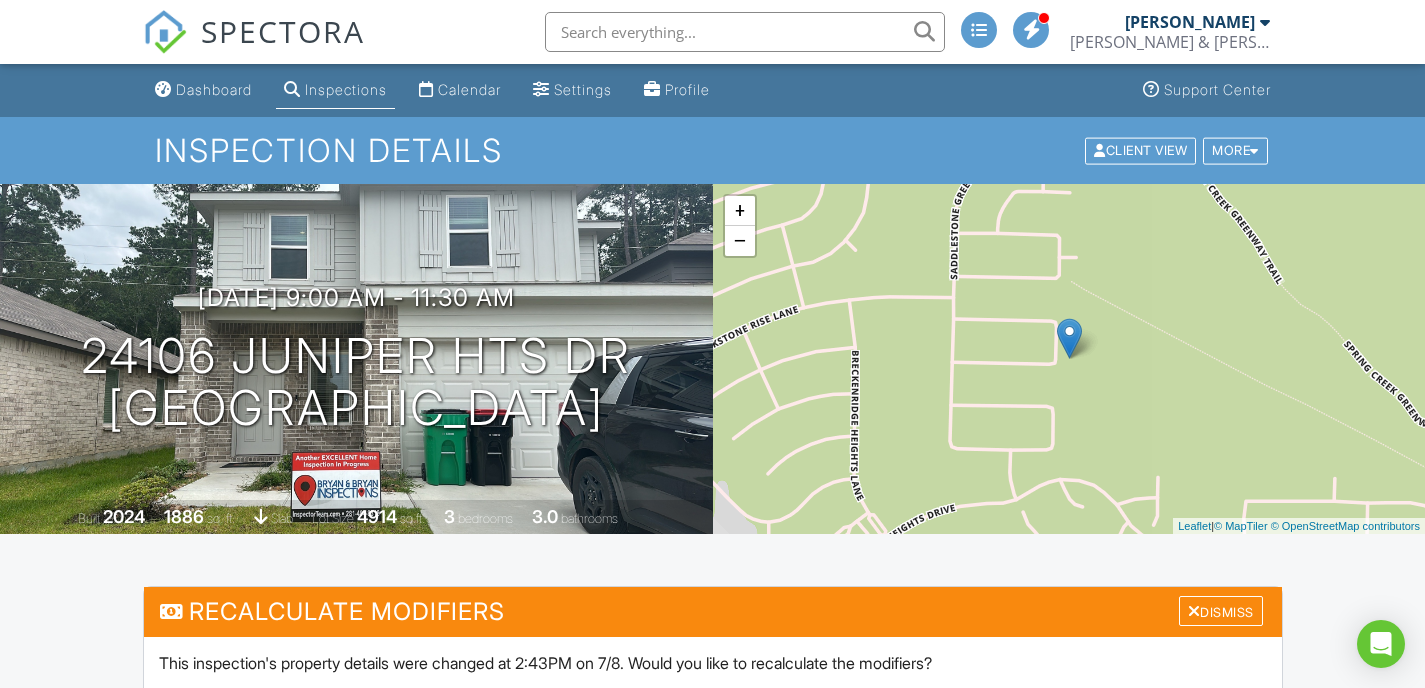 scroll, scrollTop: 0, scrollLeft: 0, axis: both 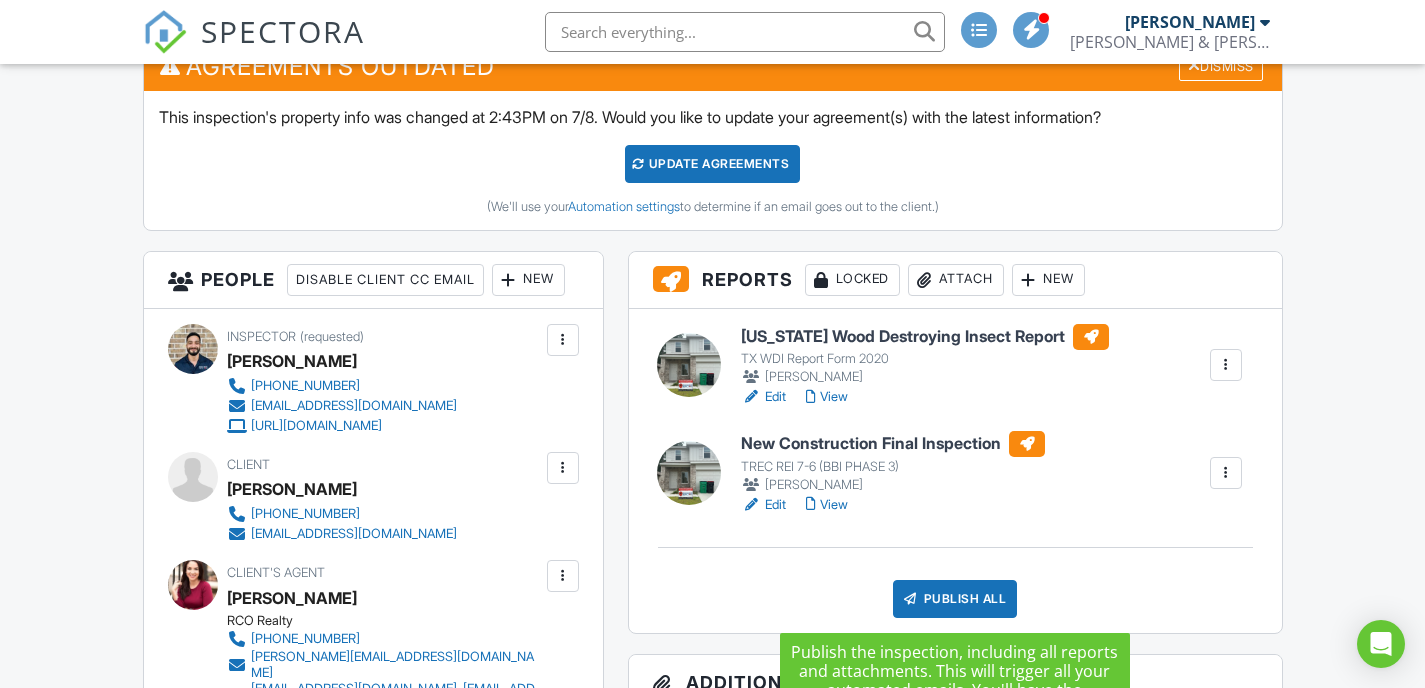 click on "Publish All" at bounding box center (955, 599) 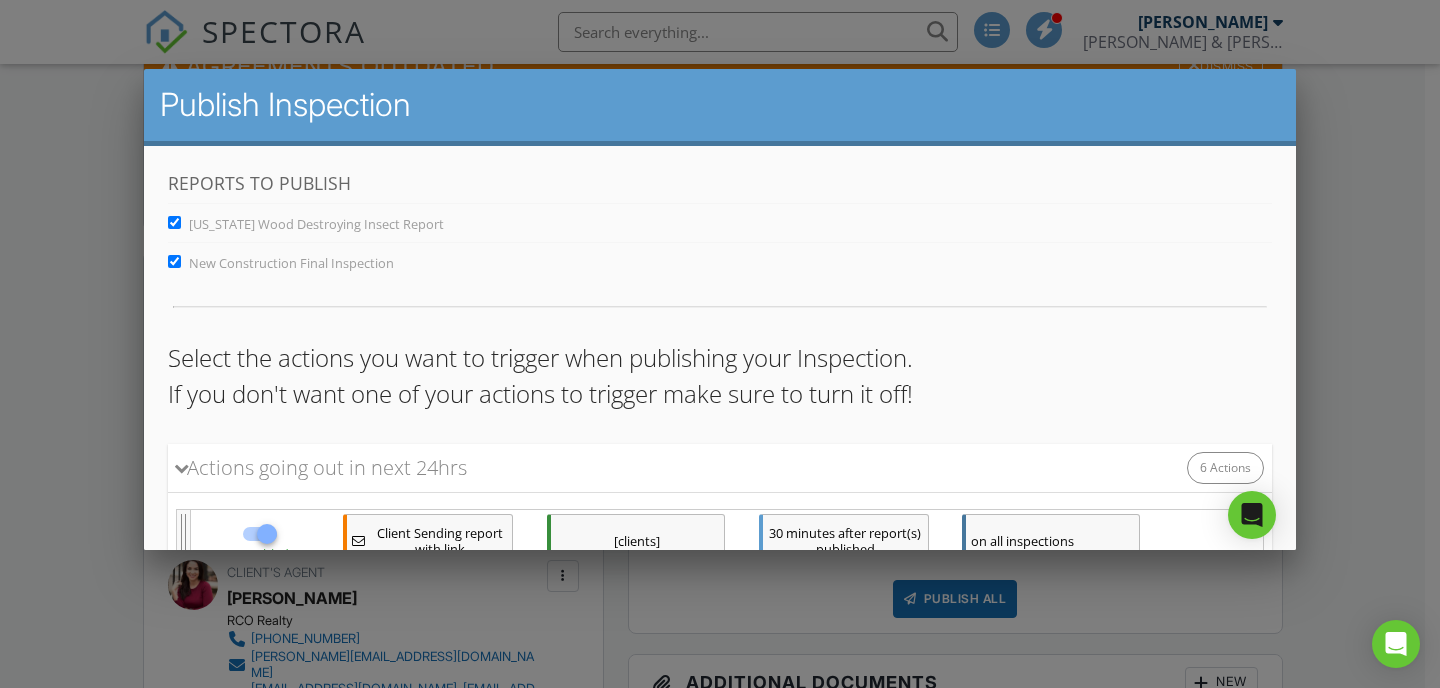 click on "Select the actions you want to trigger when publishing your
Inspection.
If you don't want one of your actions to trigger make sure to turn
it off!" at bounding box center [720, 375] 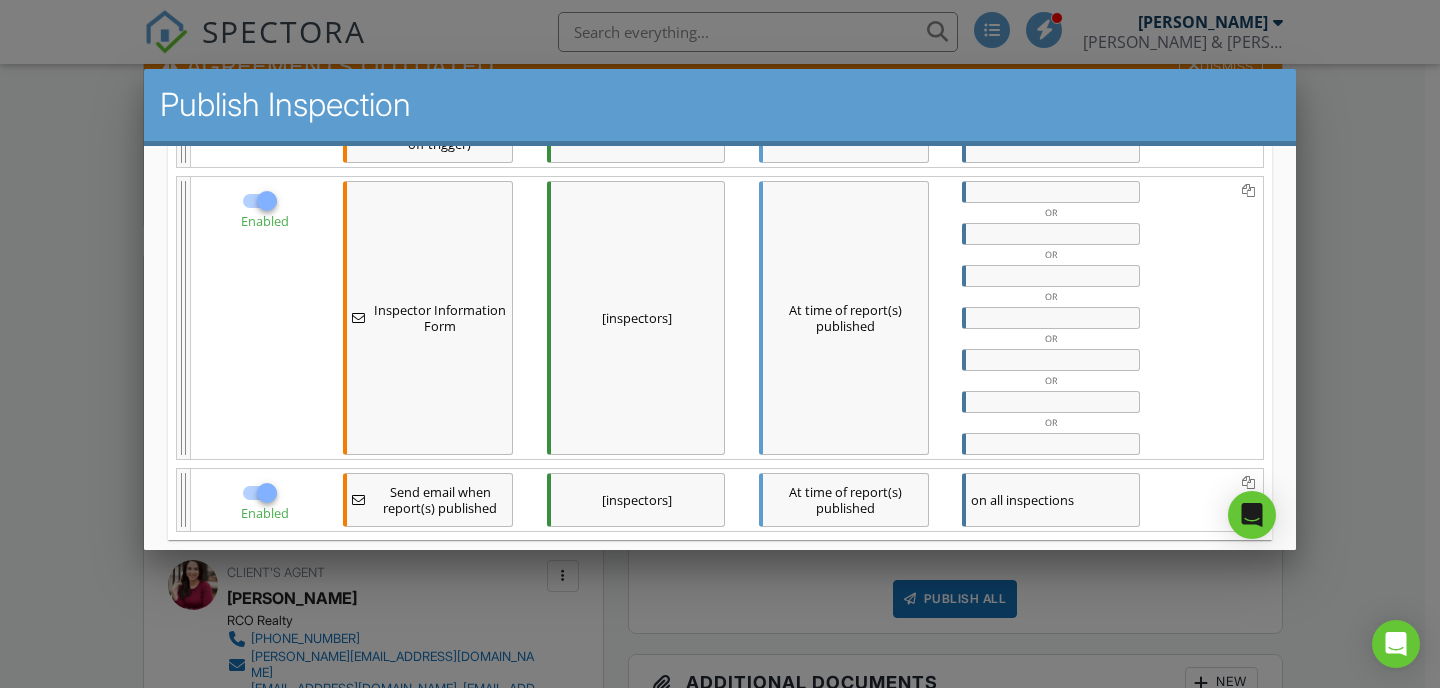 scroll, scrollTop: 743, scrollLeft: 0, axis: vertical 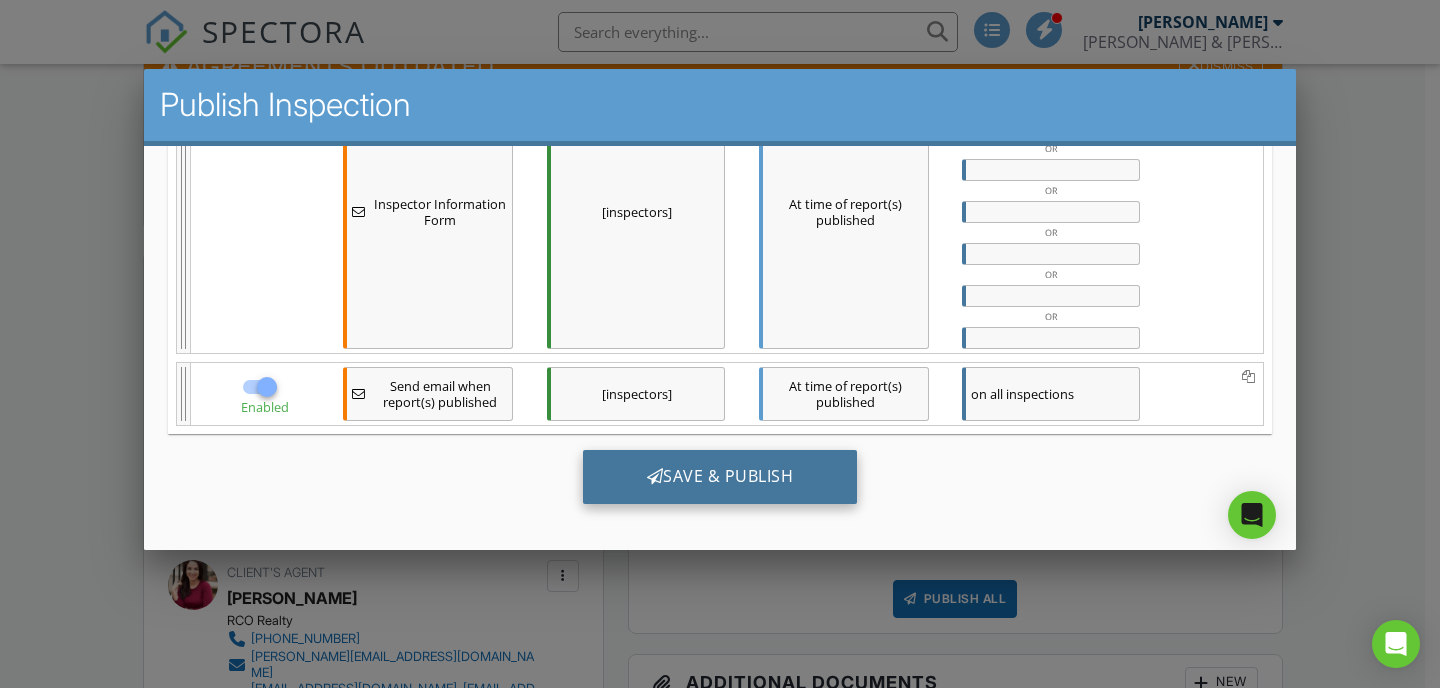 click on "Save & Publish" at bounding box center (720, 476) 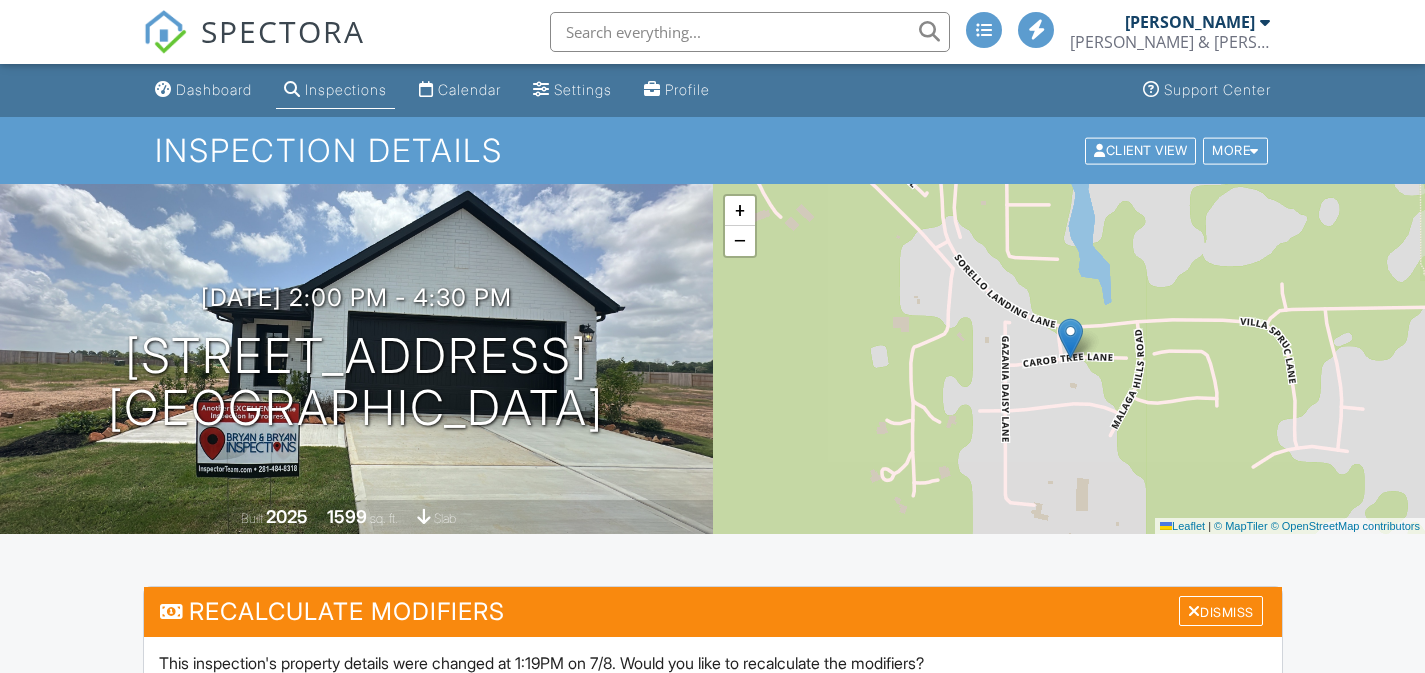 scroll, scrollTop: 0, scrollLeft: 0, axis: both 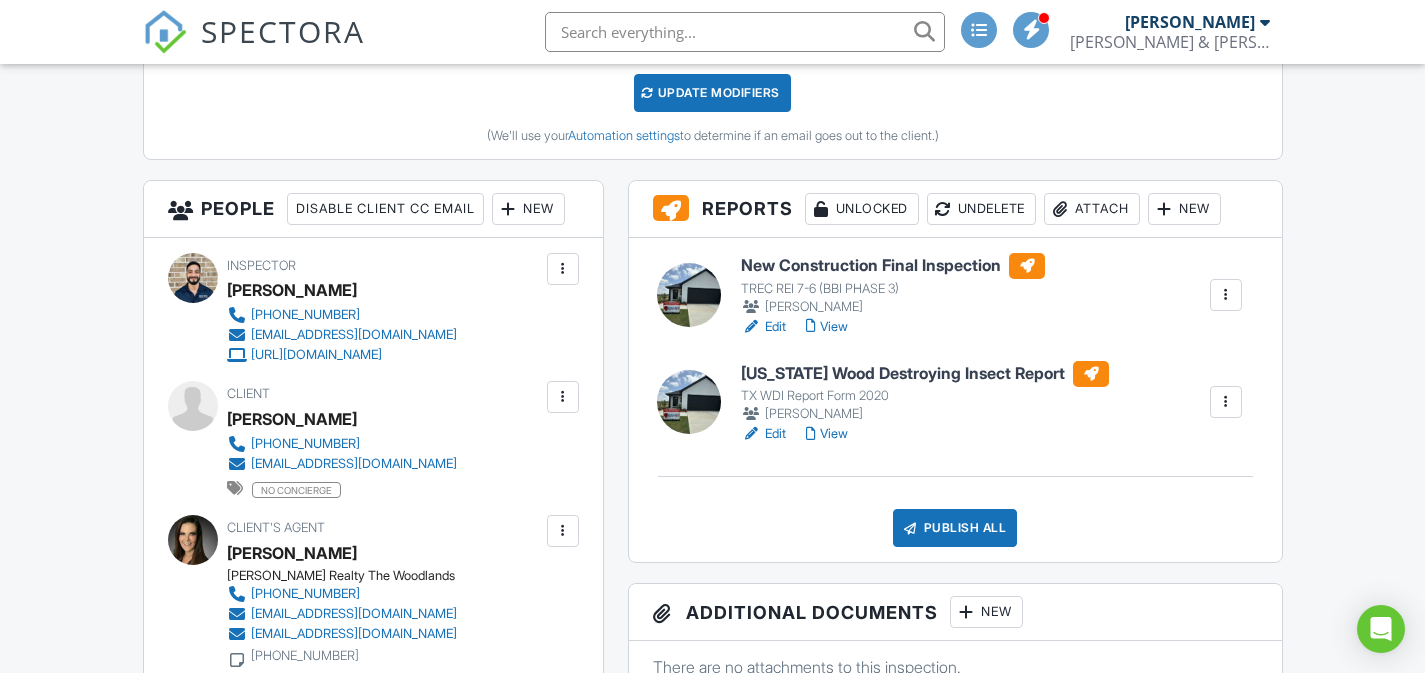 click on "Publish All" at bounding box center [955, 528] 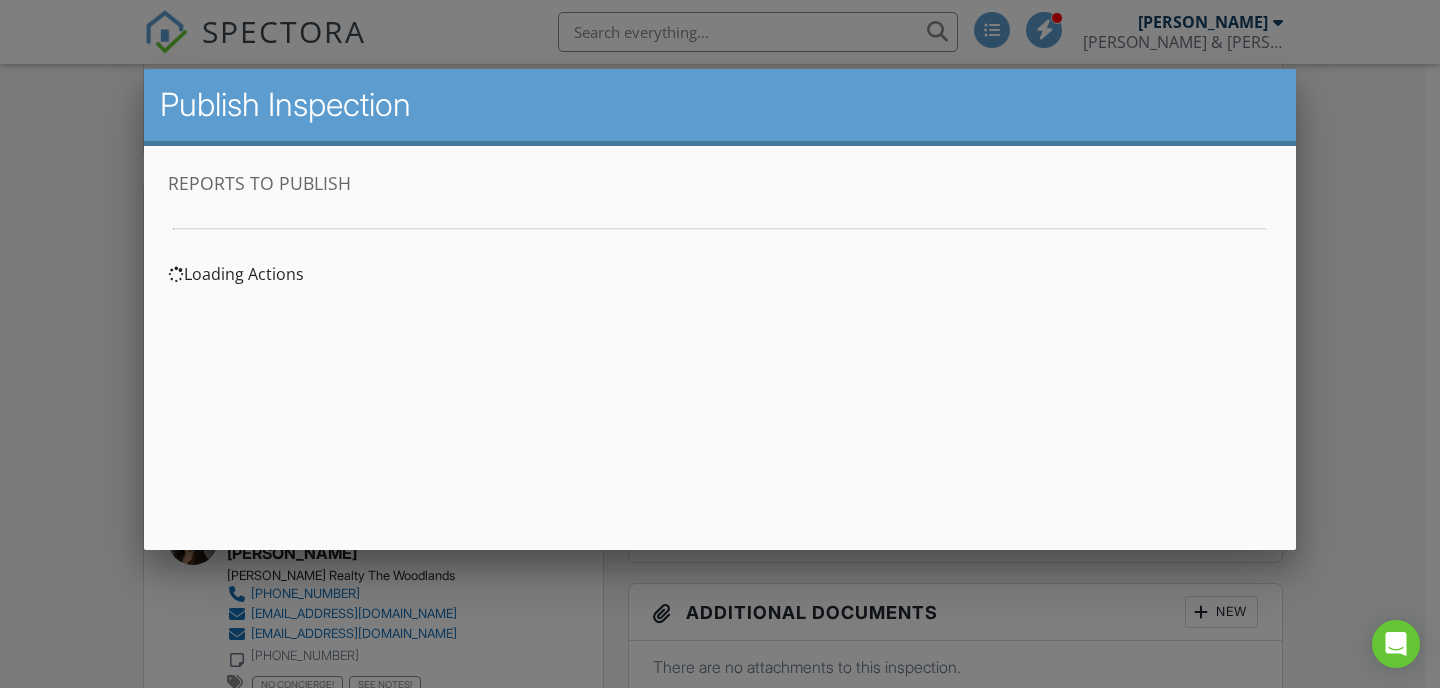 scroll, scrollTop: 0, scrollLeft: 0, axis: both 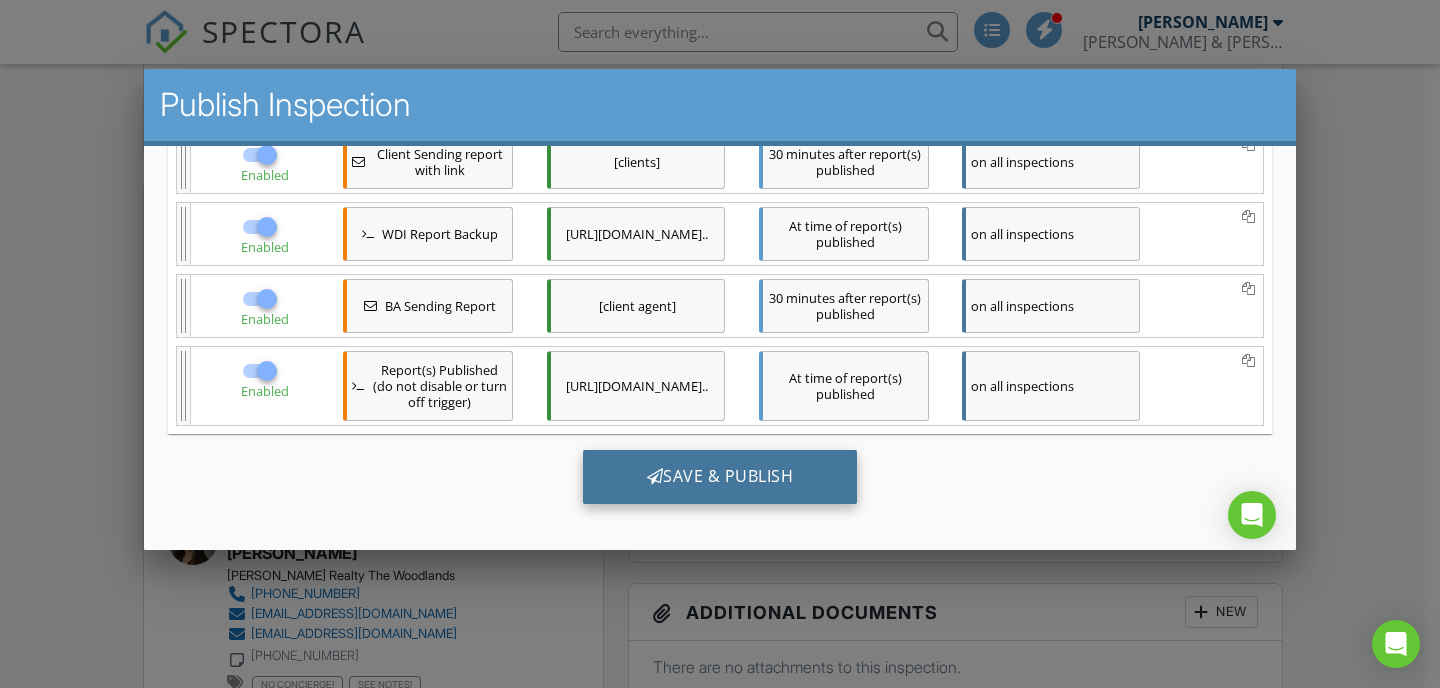 click on "Save & Publish" at bounding box center (720, 476) 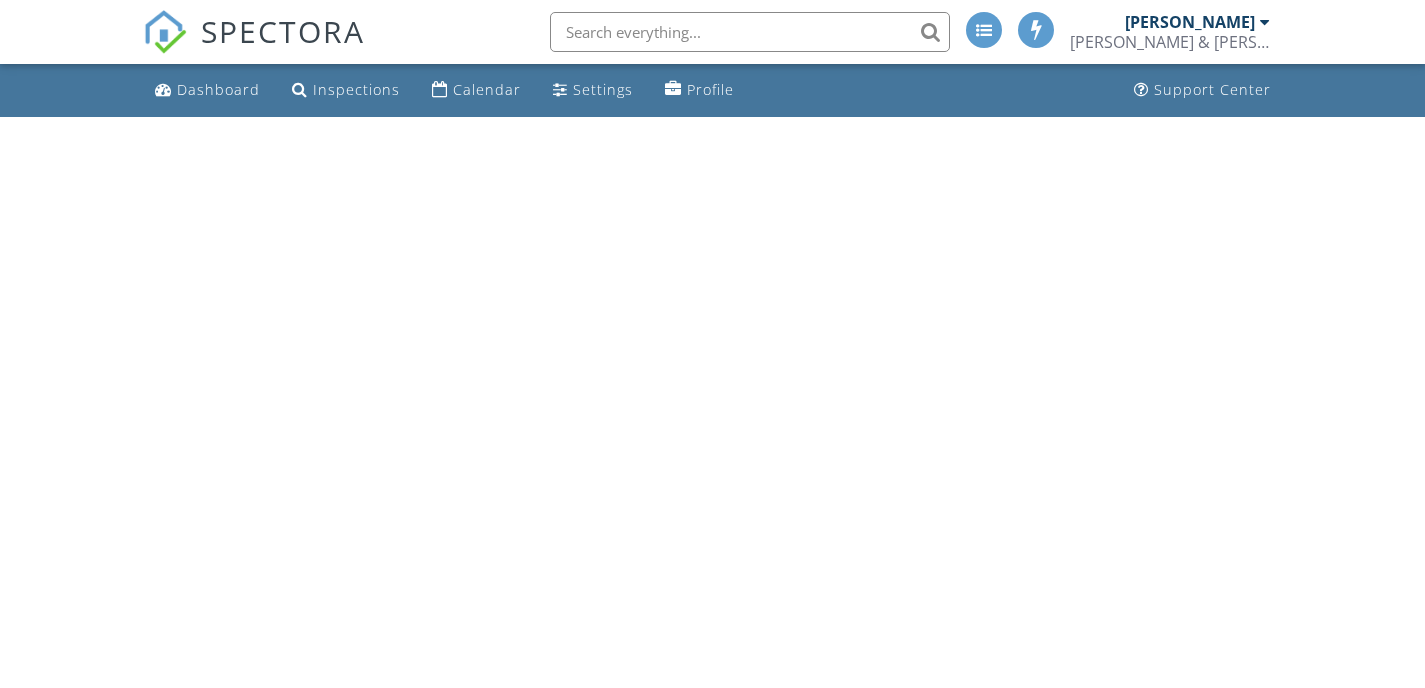 scroll, scrollTop: 0, scrollLeft: 0, axis: both 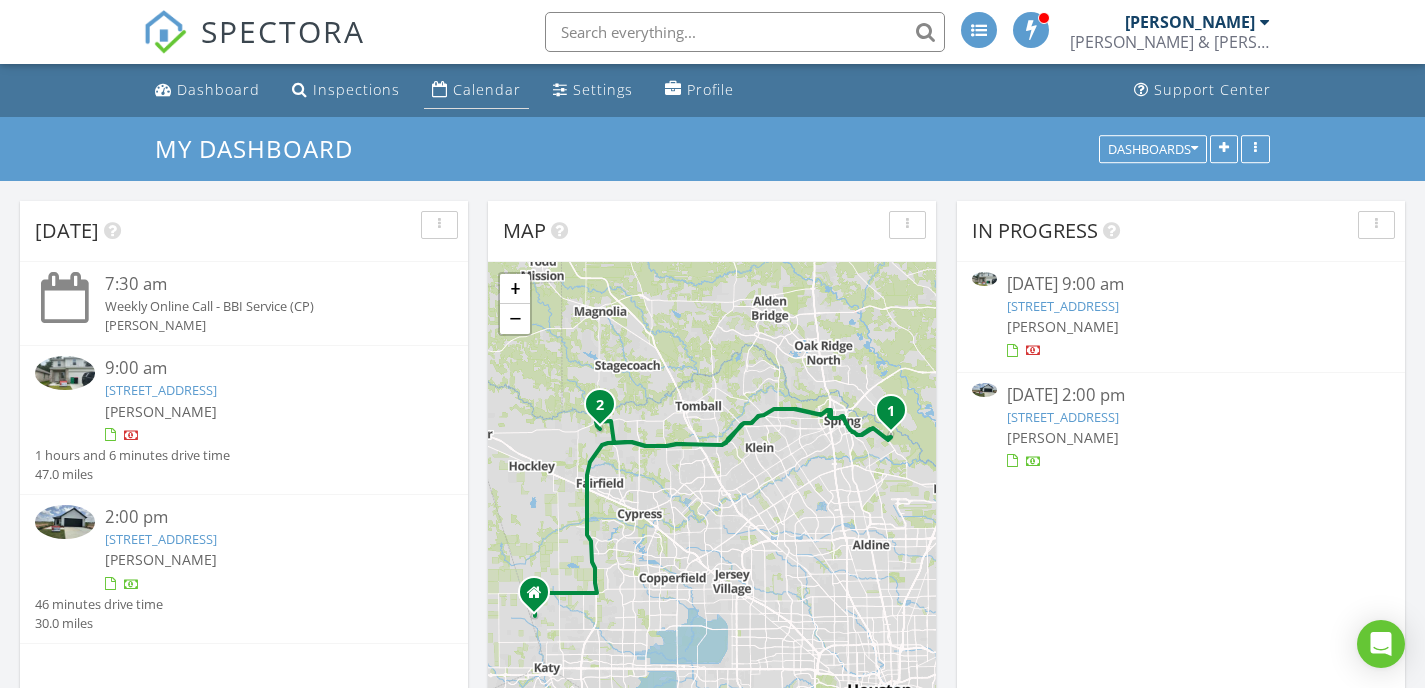 click on "Calendar" at bounding box center [487, 89] 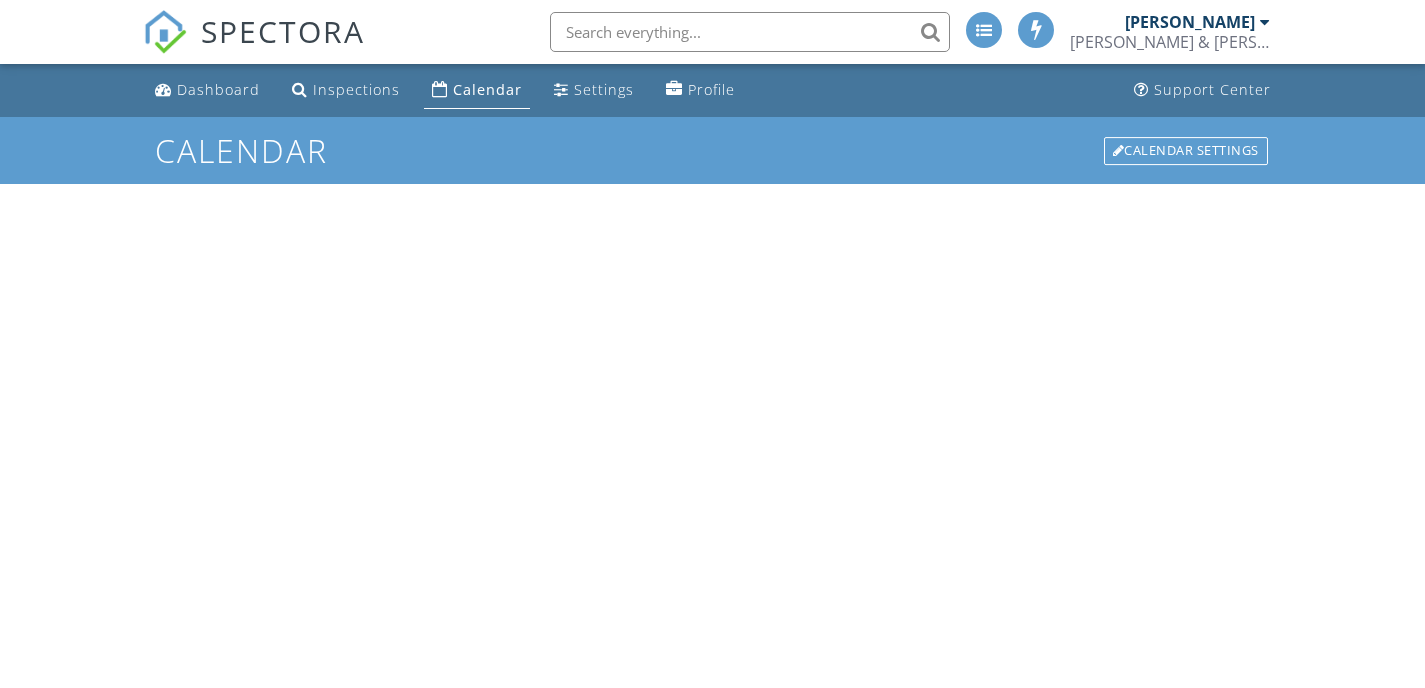 scroll, scrollTop: 0, scrollLeft: 0, axis: both 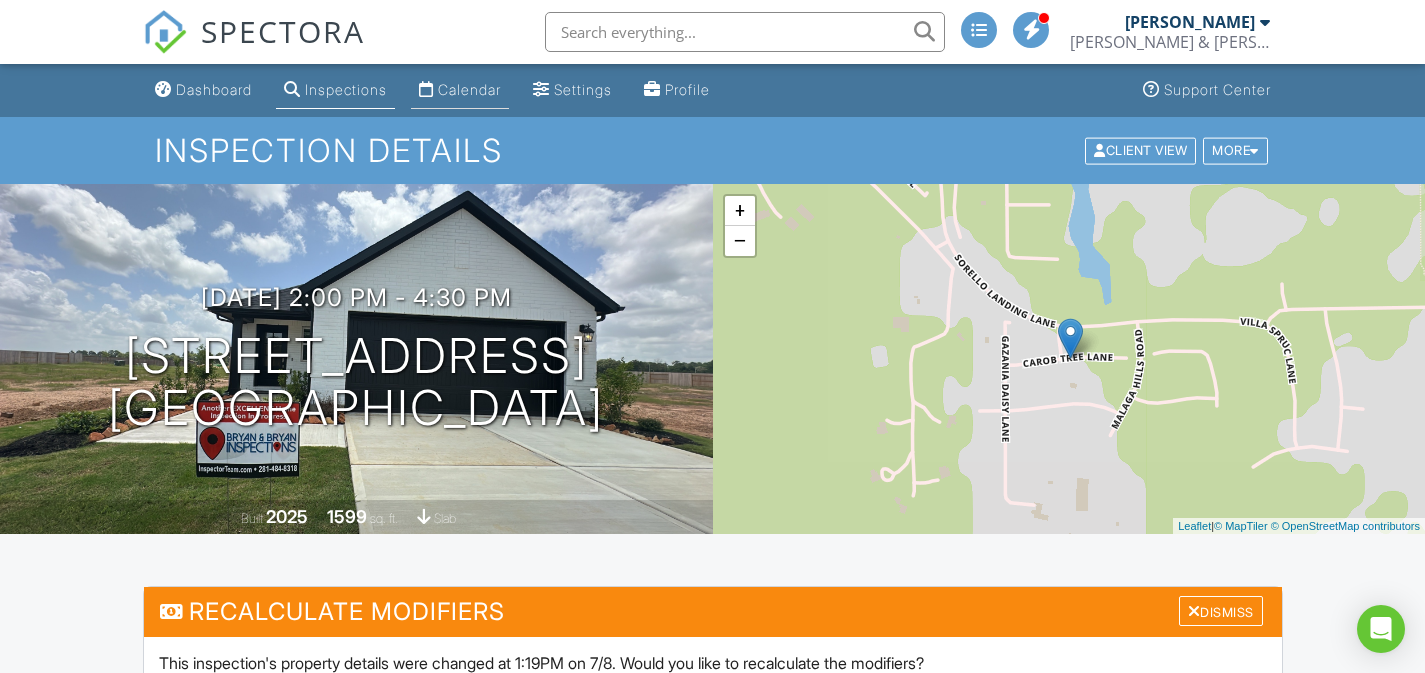 click on "Calendar" at bounding box center [469, 89] 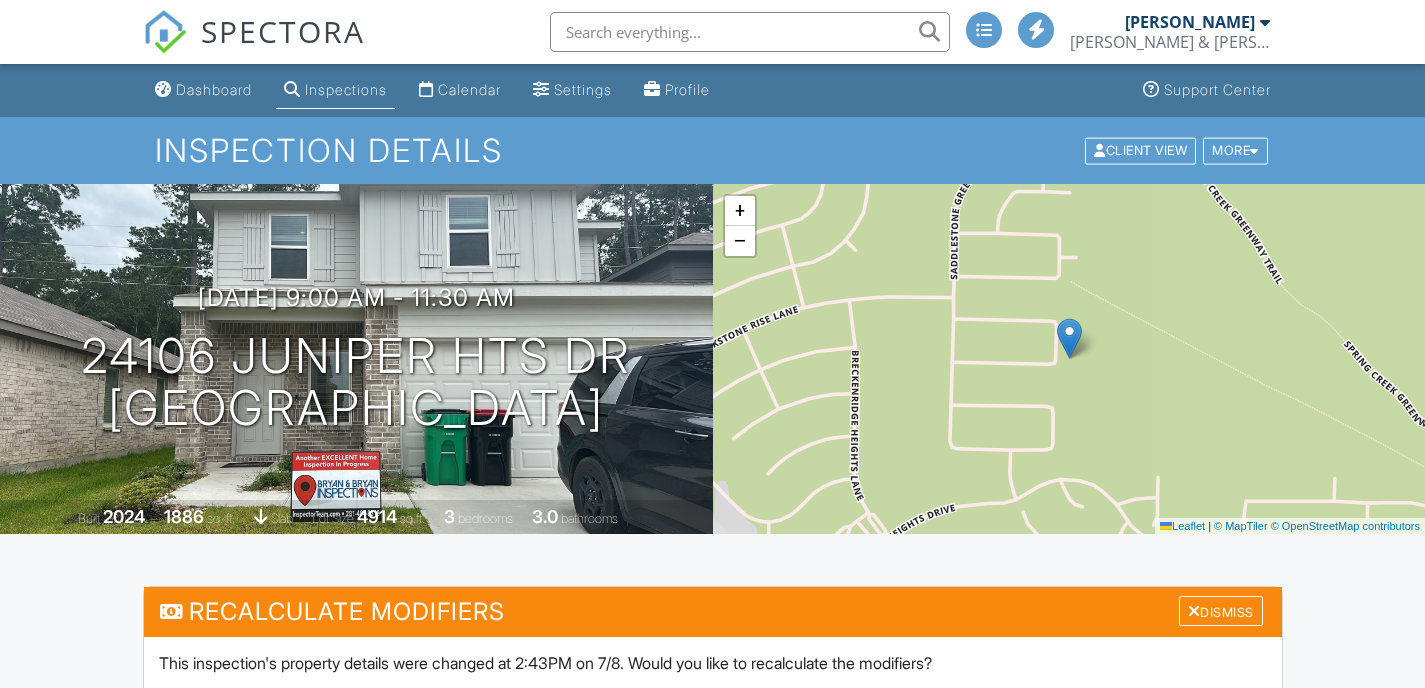 scroll, scrollTop: 0, scrollLeft: 0, axis: both 